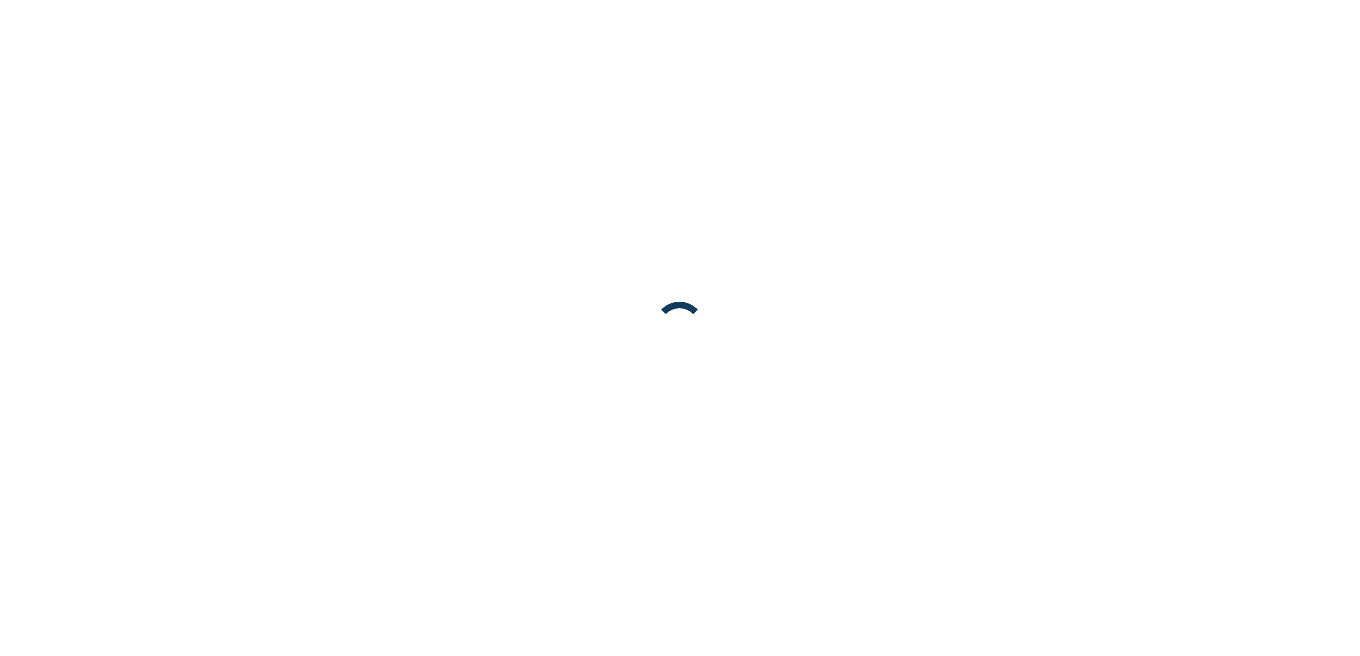 scroll, scrollTop: 0, scrollLeft: 0, axis: both 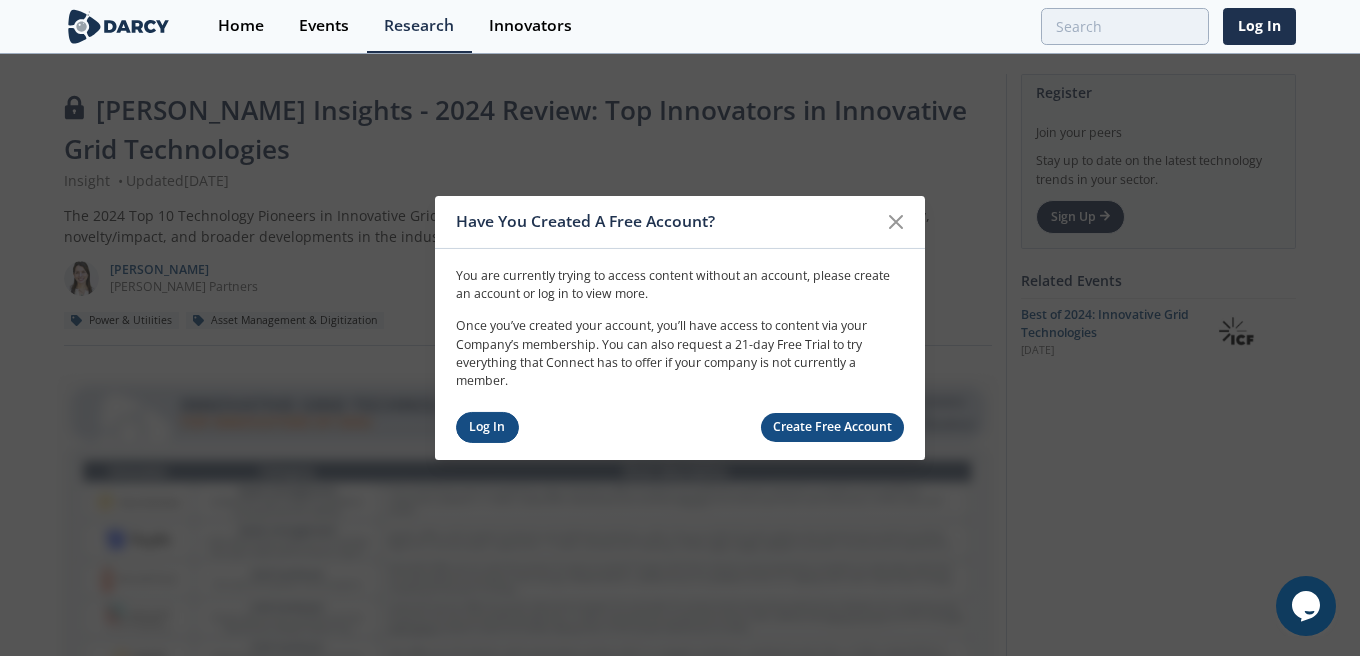 click on "Log In" at bounding box center [487, 427] 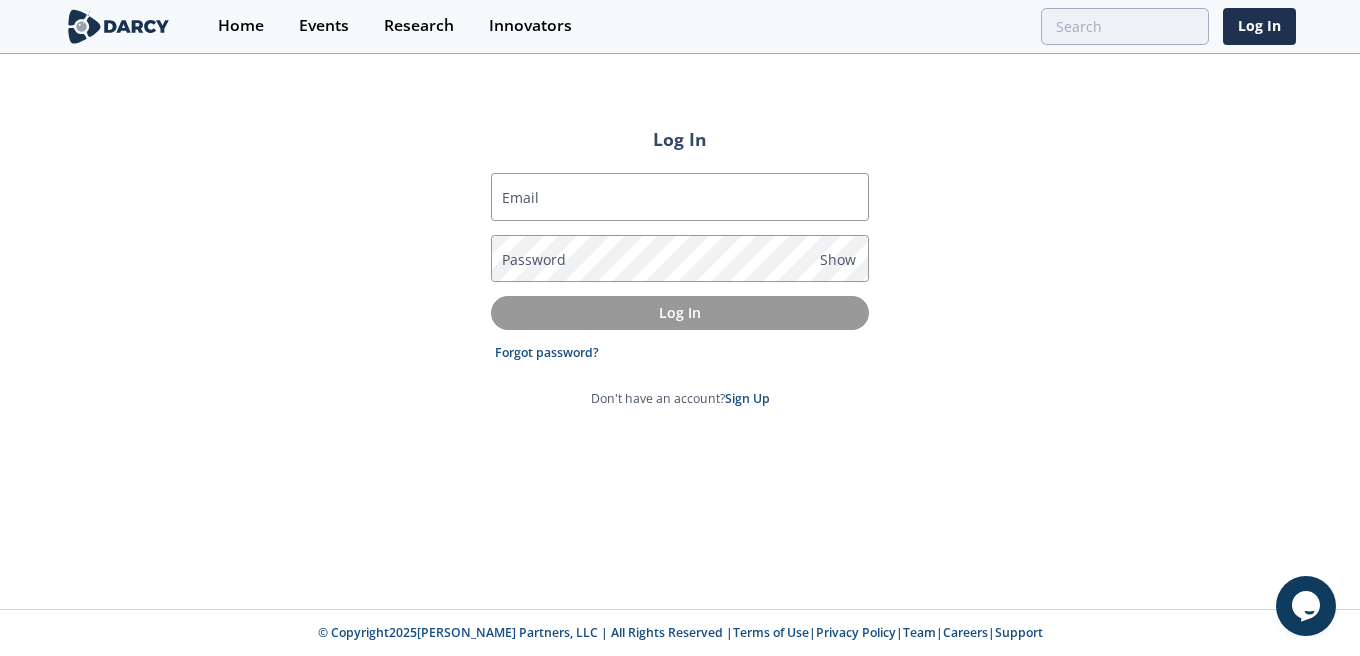type on "[PERSON_NAME][EMAIL_ADDRESS][PERSON_NAME][DOMAIN_NAME]" 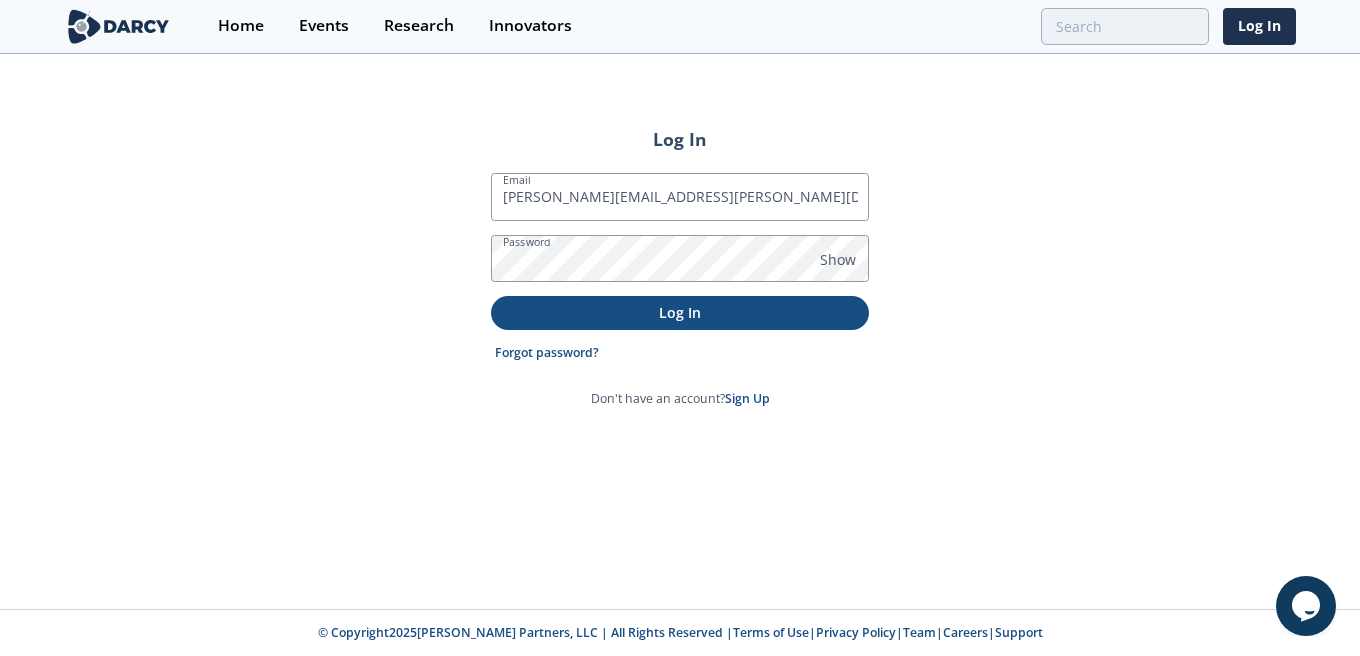 click on "Log In" at bounding box center [680, 312] 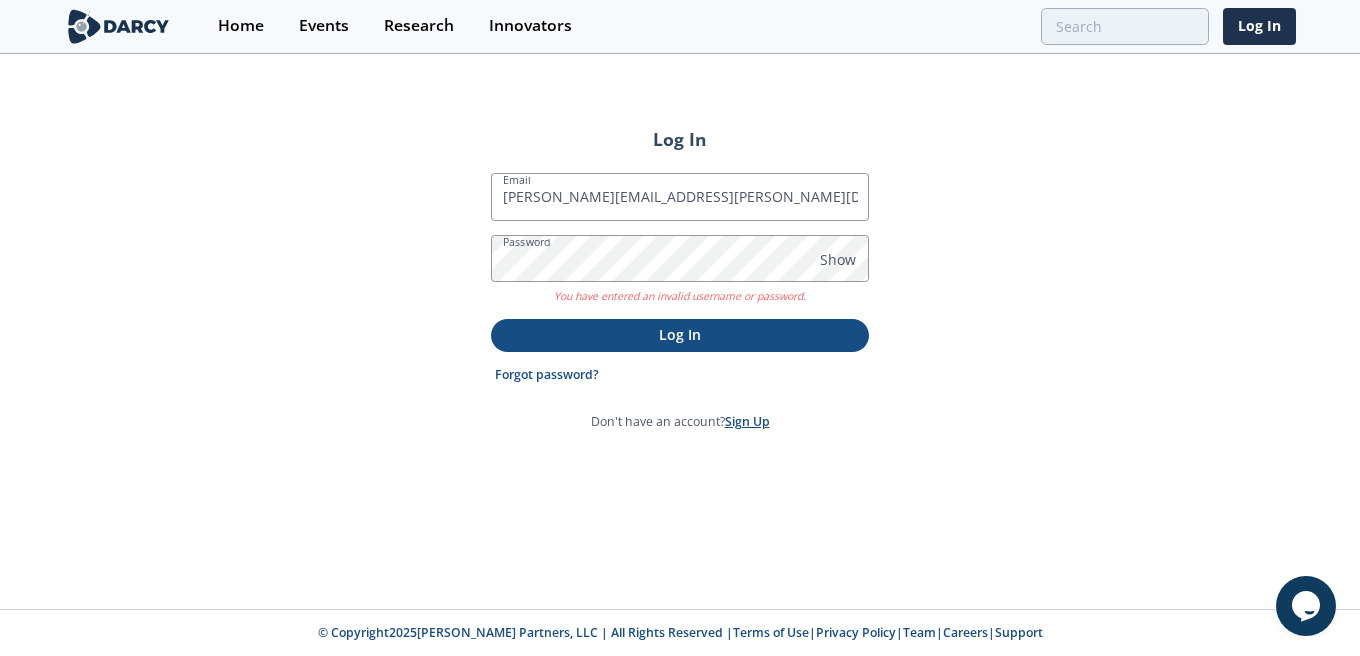 click on "Sign Up" at bounding box center (747, 421) 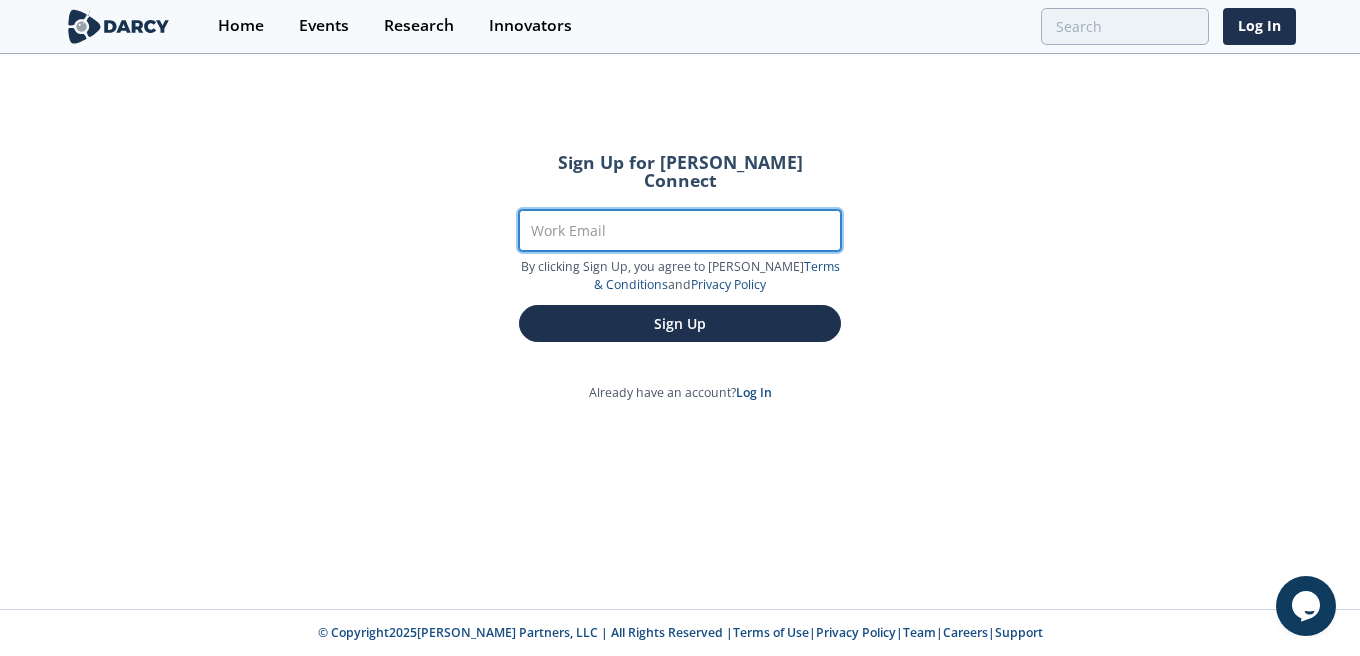 click on "Work Email" at bounding box center [680, 230] 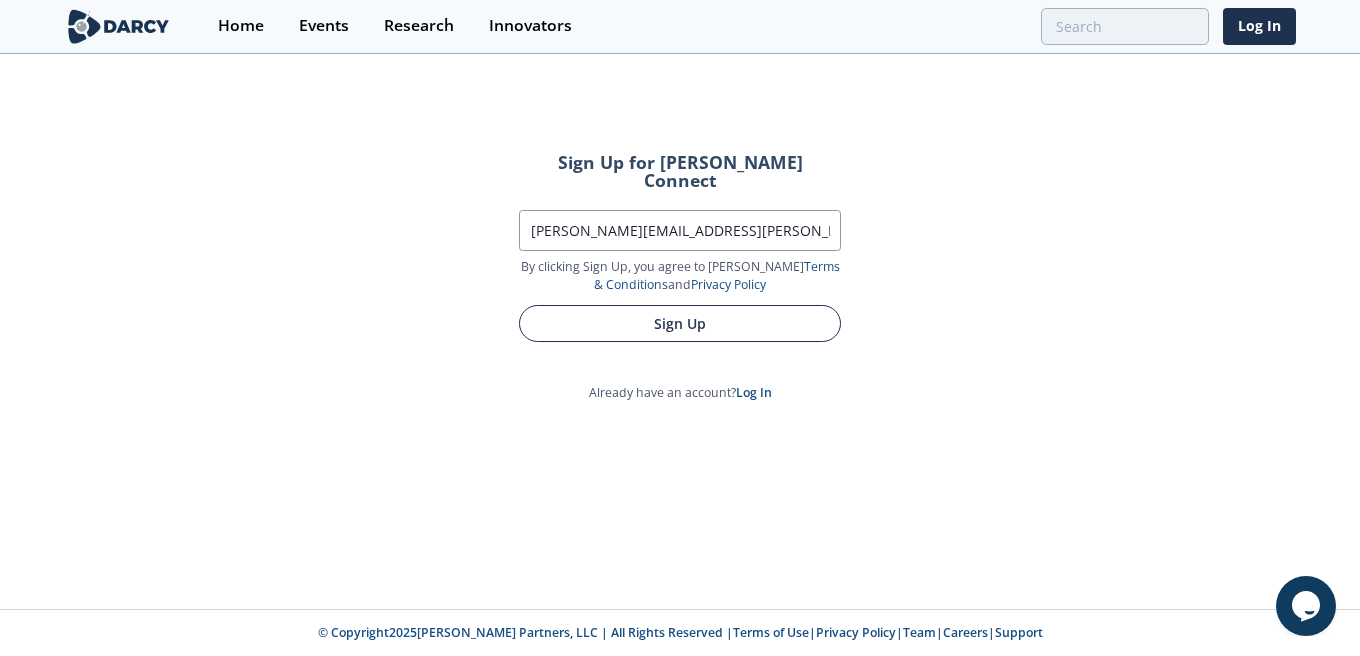 click on "Sign Up" at bounding box center [680, 323] 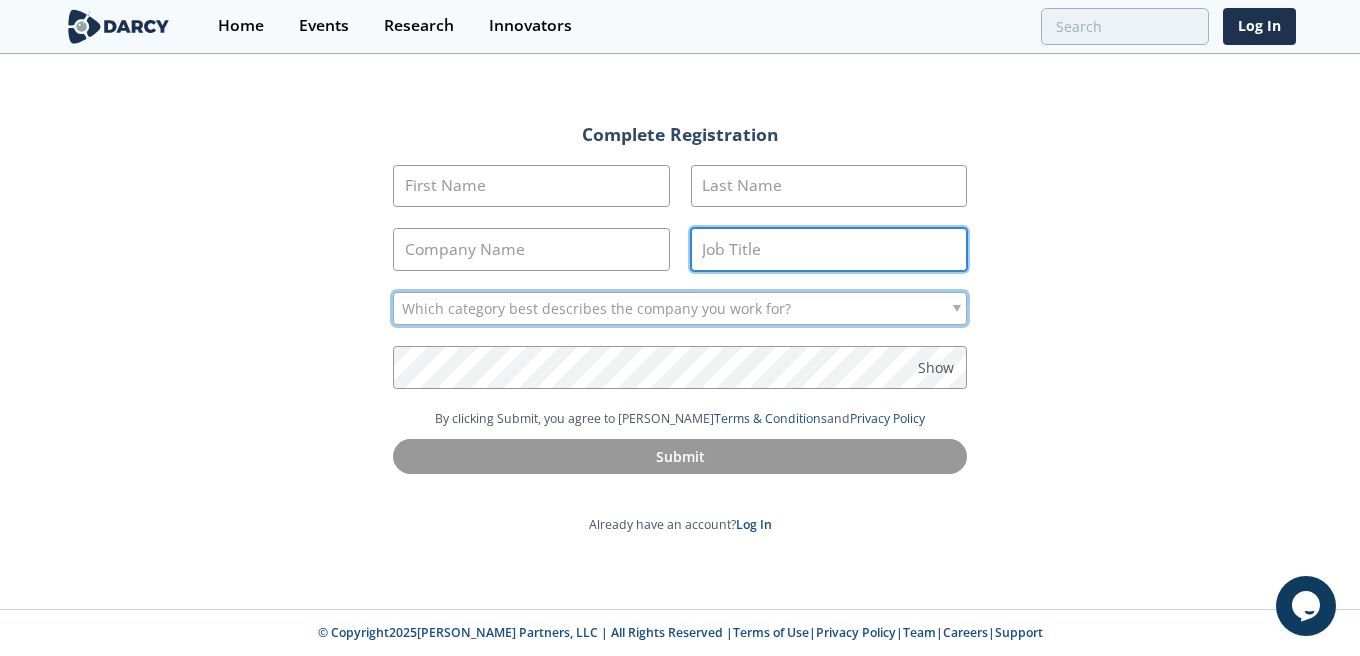 type on "[PERSON_NAME][EMAIL_ADDRESS][PERSON_NAME][DOMAIN_NAME]" 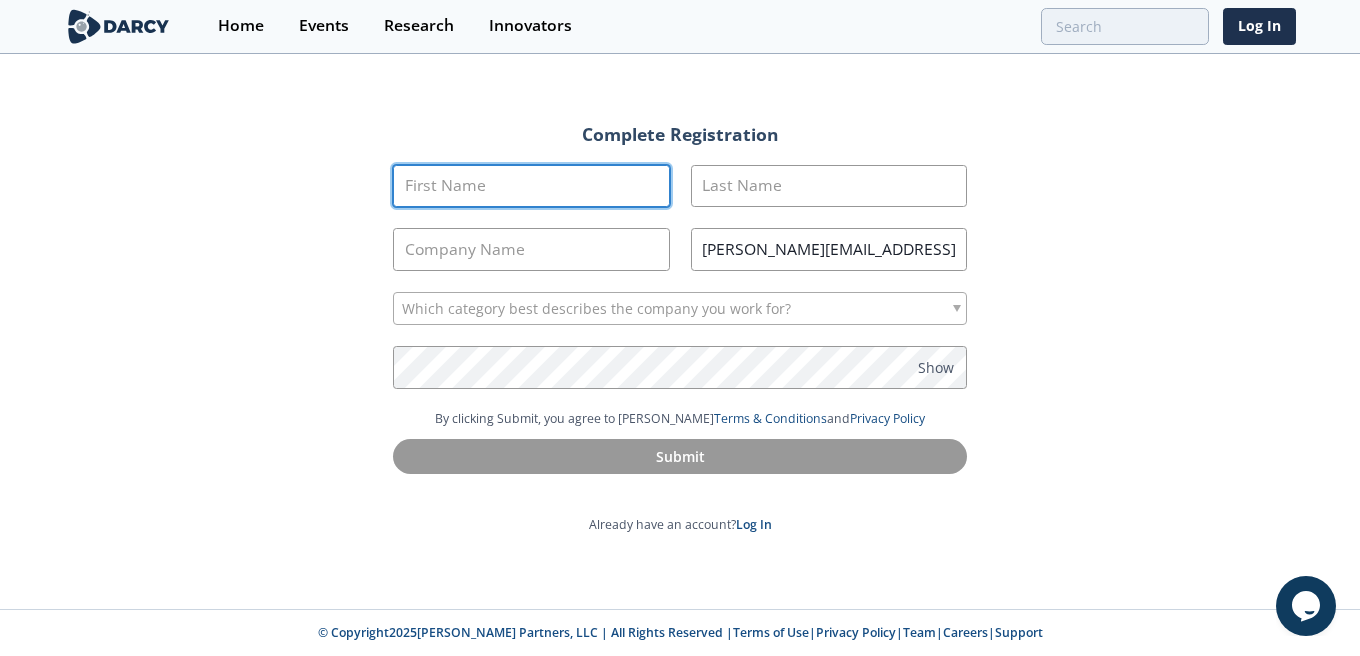 click on "First Name" at bounding box center (531, 186) 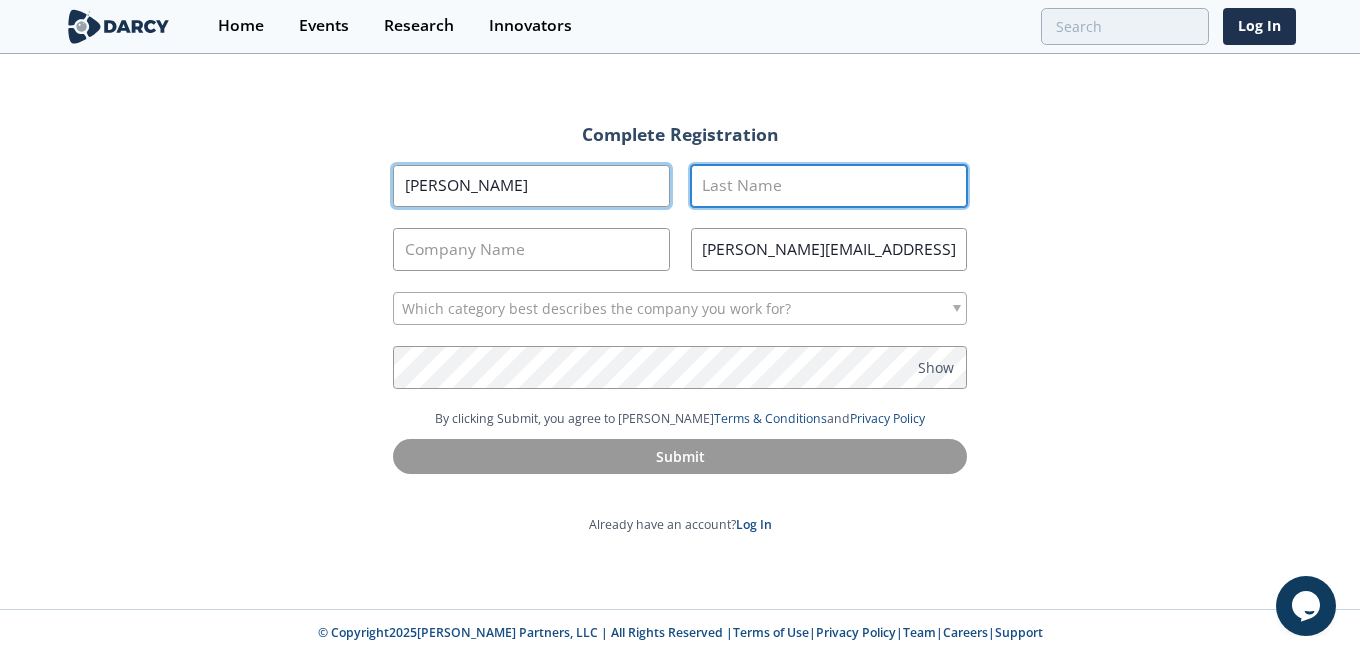 type on "[PERSON_NAME]" 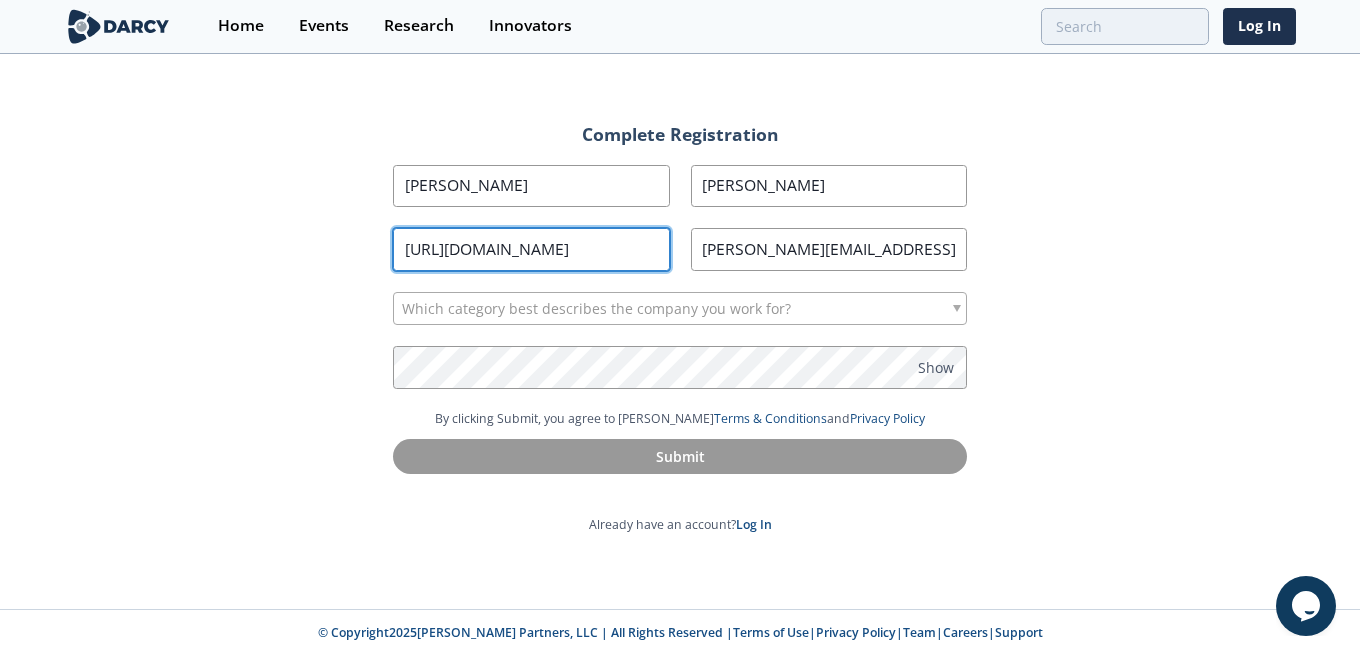 scroll, scrollTop: 1, scrollLeft: 72, axis: both 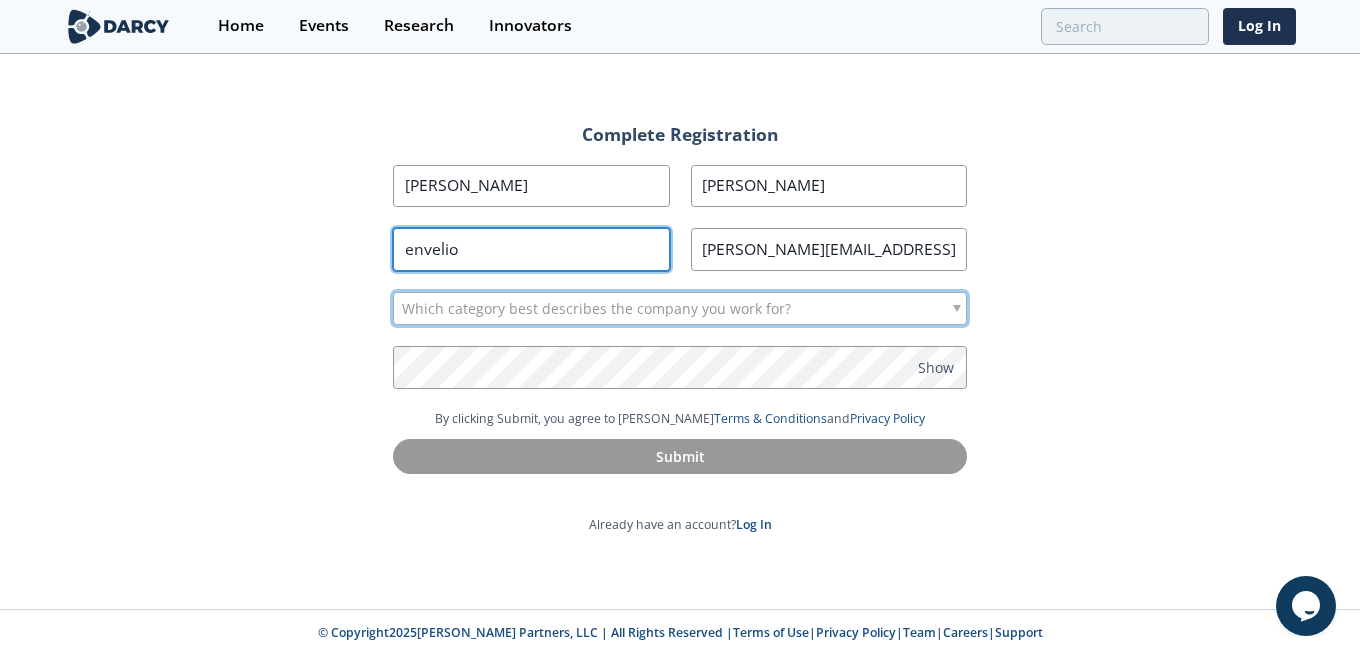 type on "envelio" 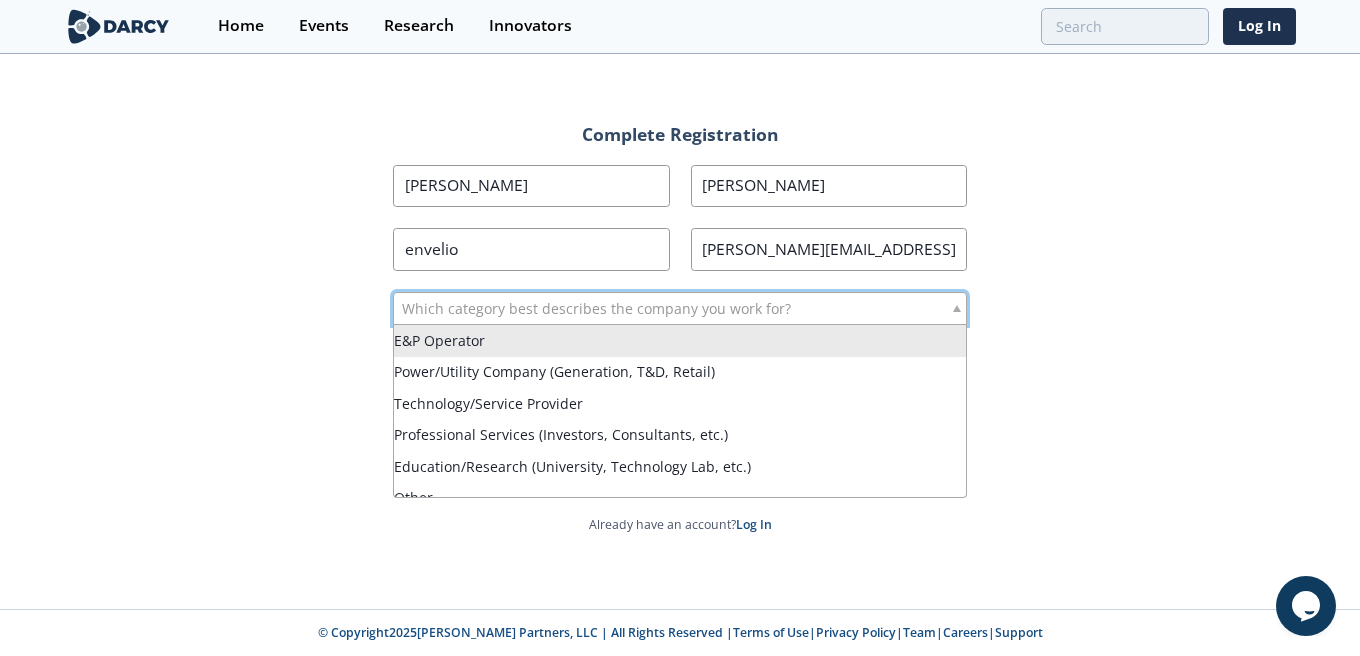 scroll, scrollTop: 0, scrollLeft: 0, axis: both 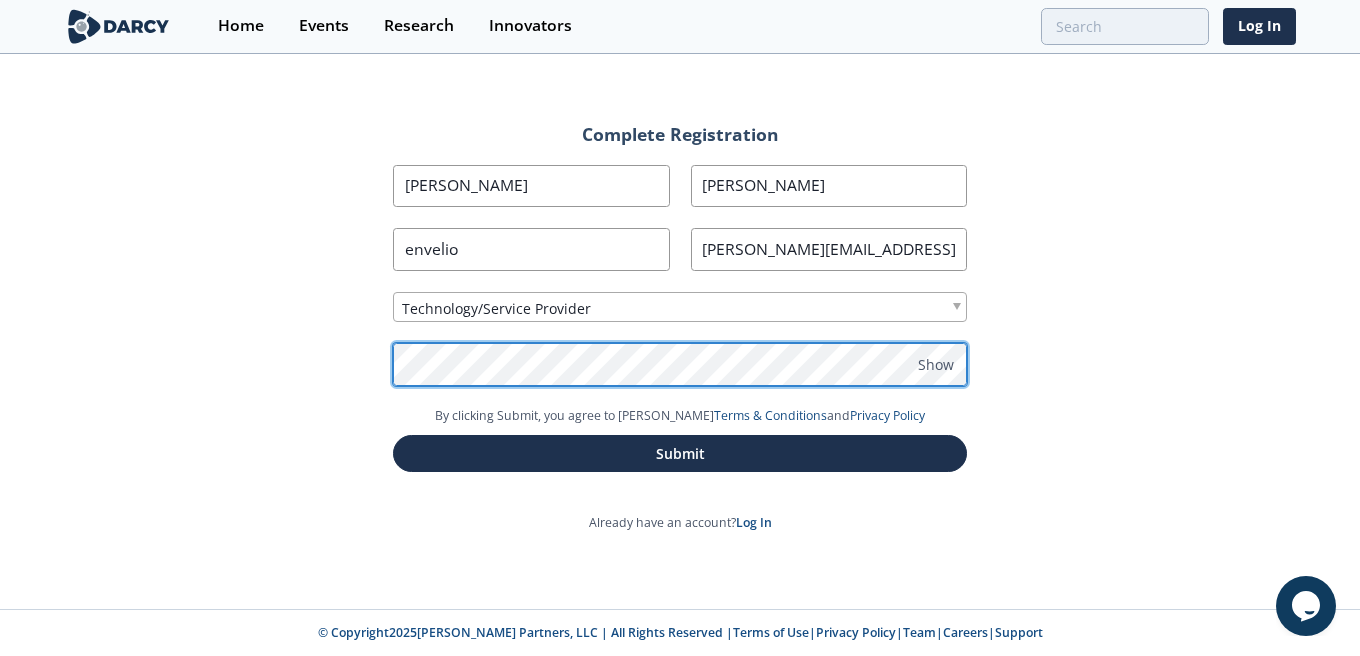 click on "Complete Registration
First Name
[PERSON_NAME]
Last Name
[PERSON_NAME]
Company Name
[GEOGRAPHIC_DATA]
Job Title
[PERSON_NAME][EMAIL_ADDRESS][PERSON_NAME][DOMAIN_NAME]
Which category best describes the company you work for?
Technology/Service Provider
Password
Show
By clicking Submit, you agree to [PERSON_NAME]   Terms & Conditions  and  Privacy Policy
Submit
Already have an account?" 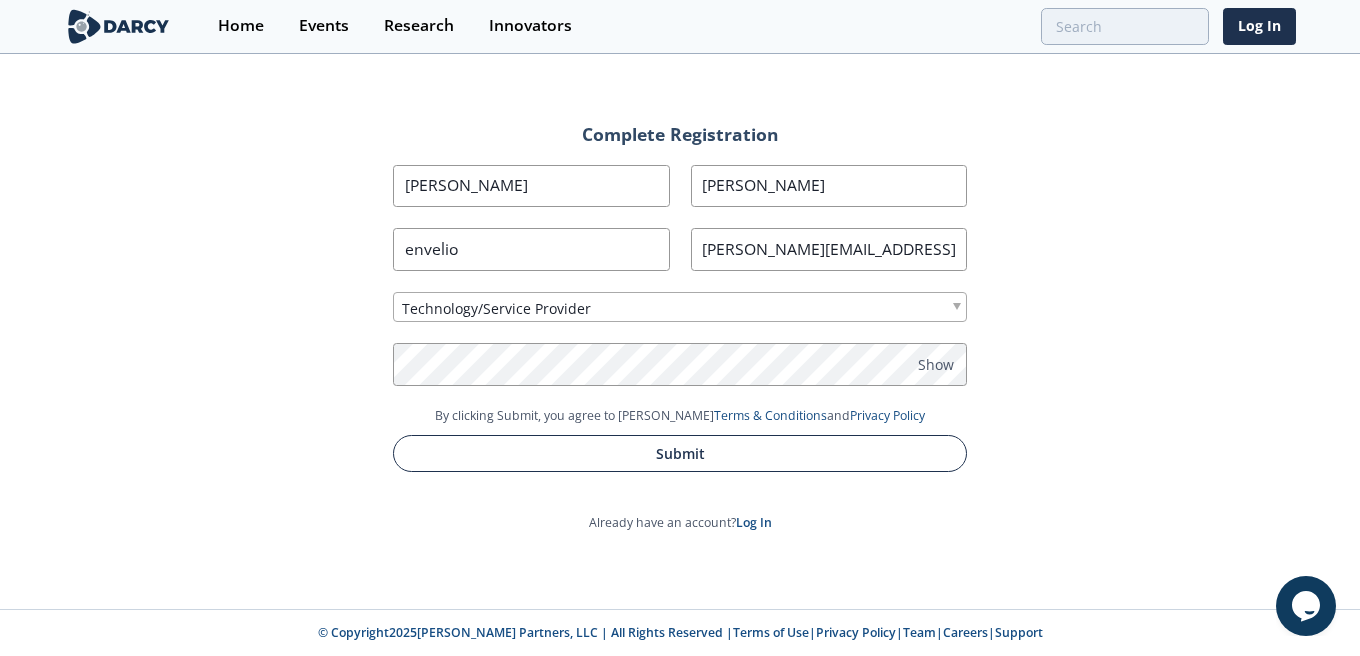 click on "Submit" at bounding box center [680, 453] 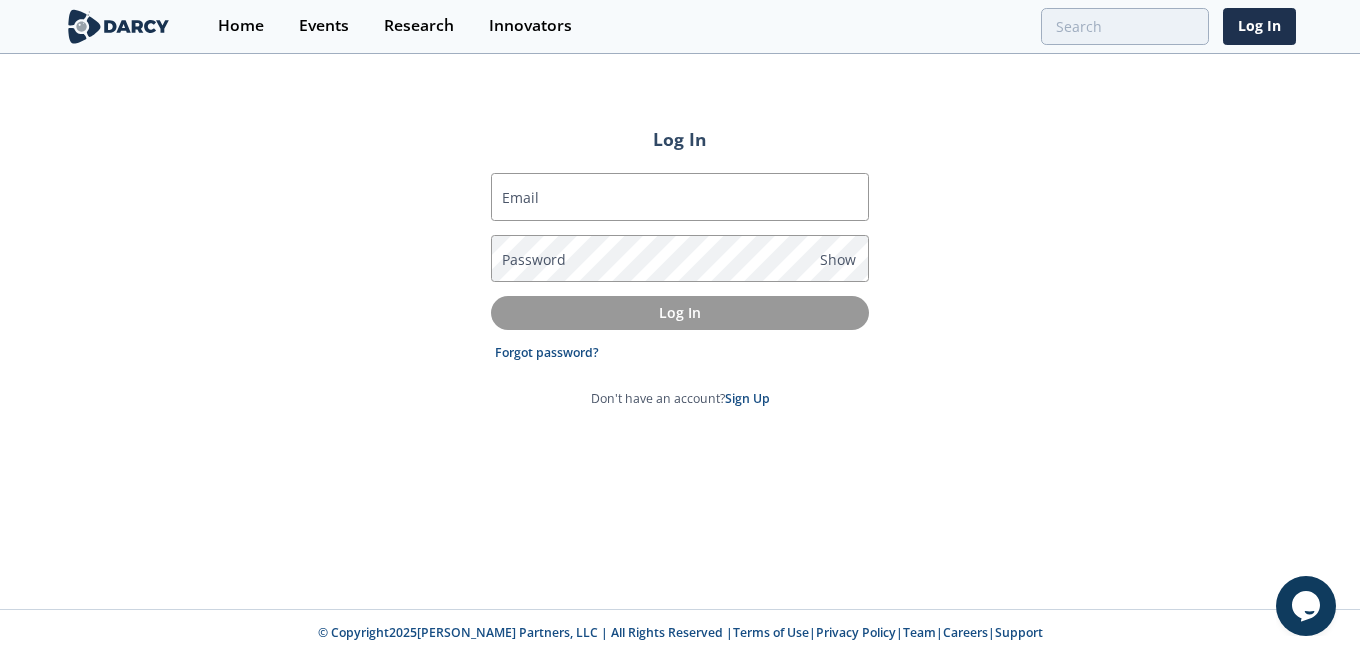 type on "[PERSON_NAME][EMAIL_ADDRESS][PERSON_NAME][DOMAIN_NAME]" 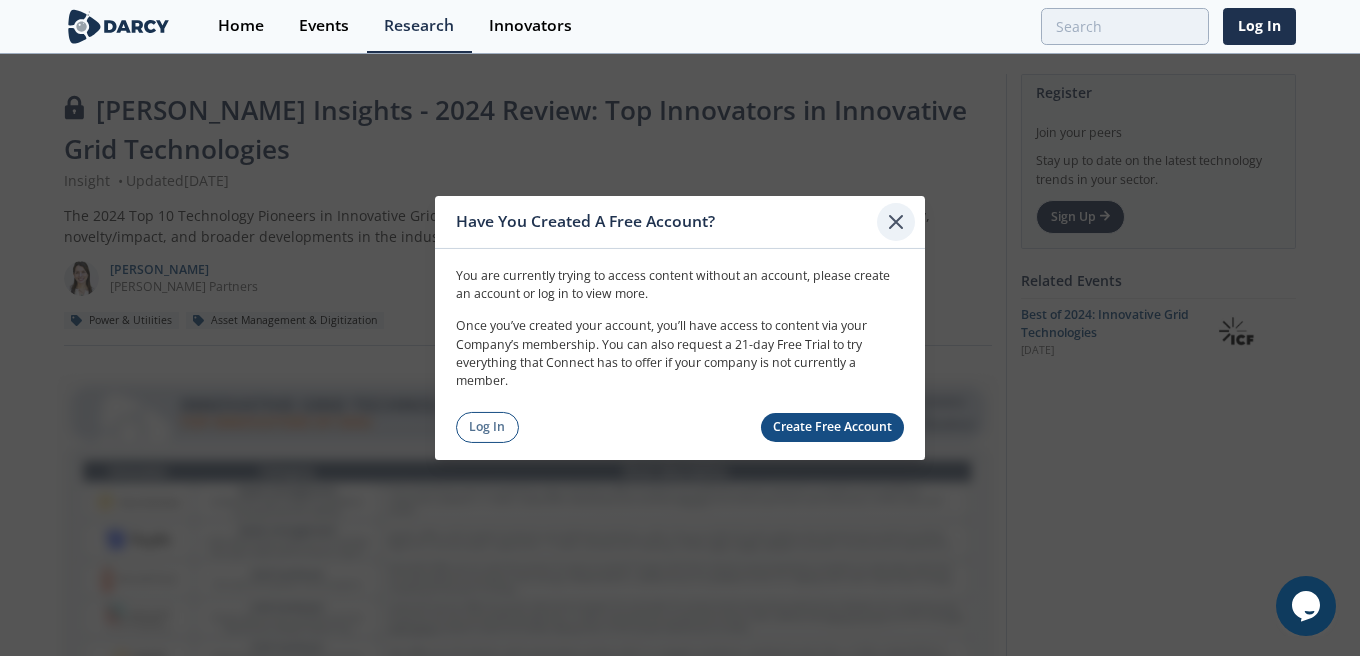 click 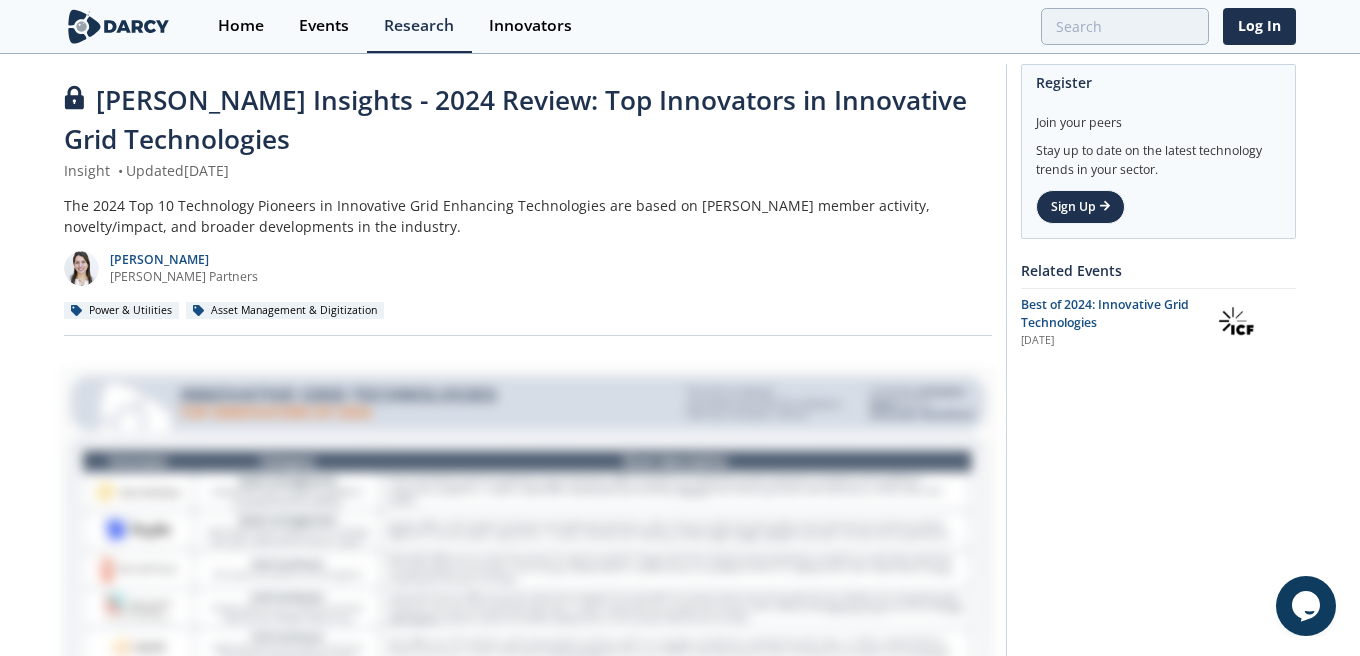 scroll, scrollTop: 26, scrollLeft: 0, axis: vertical 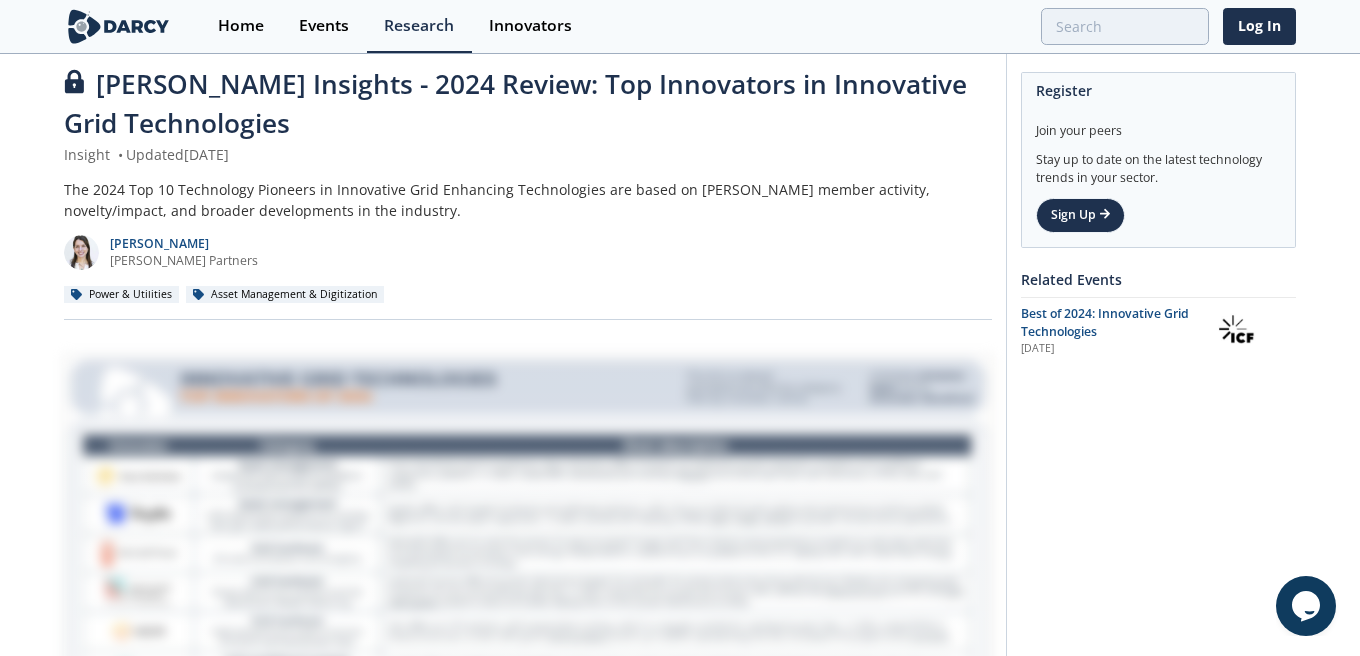 click on "[PERSON_NAME] Insights - 2024 Review: Top Innovators in Innovative Grid Technologies" at bounding box center (528, 104) 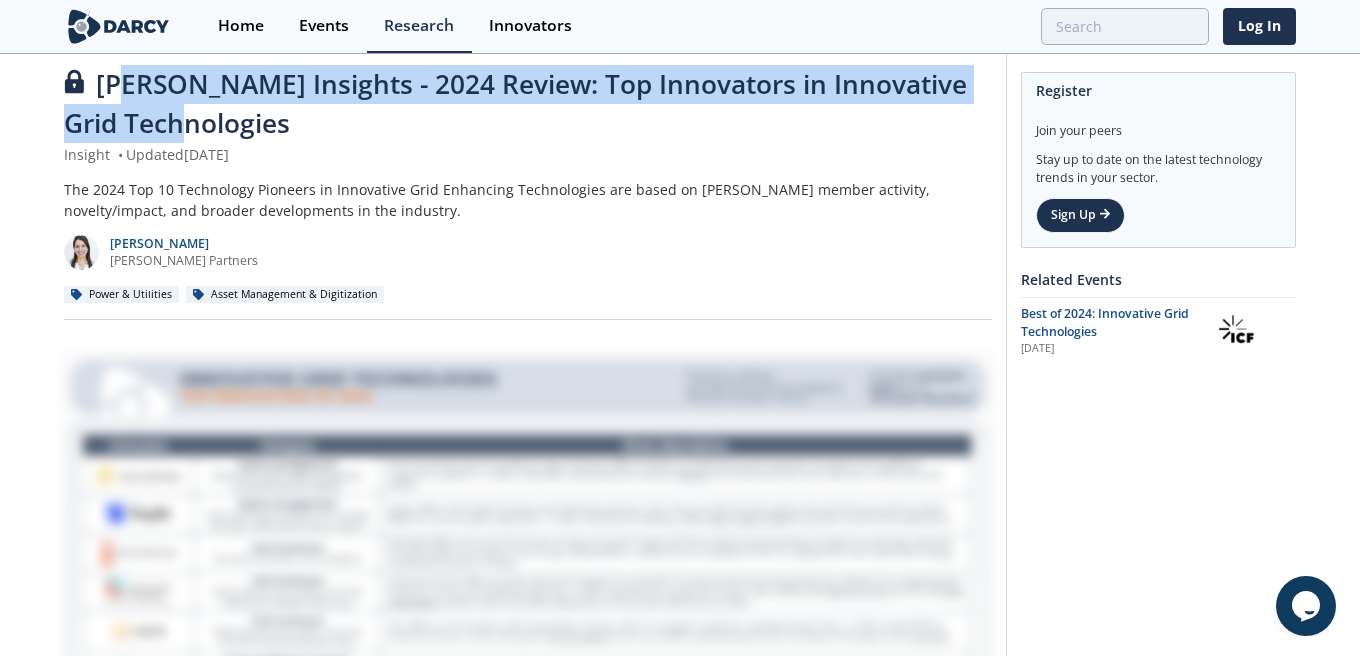 drag, startPoint x: 261, startPoint y: 124, endPoint x: 124, endPoint y: 87, distance: 141.90842 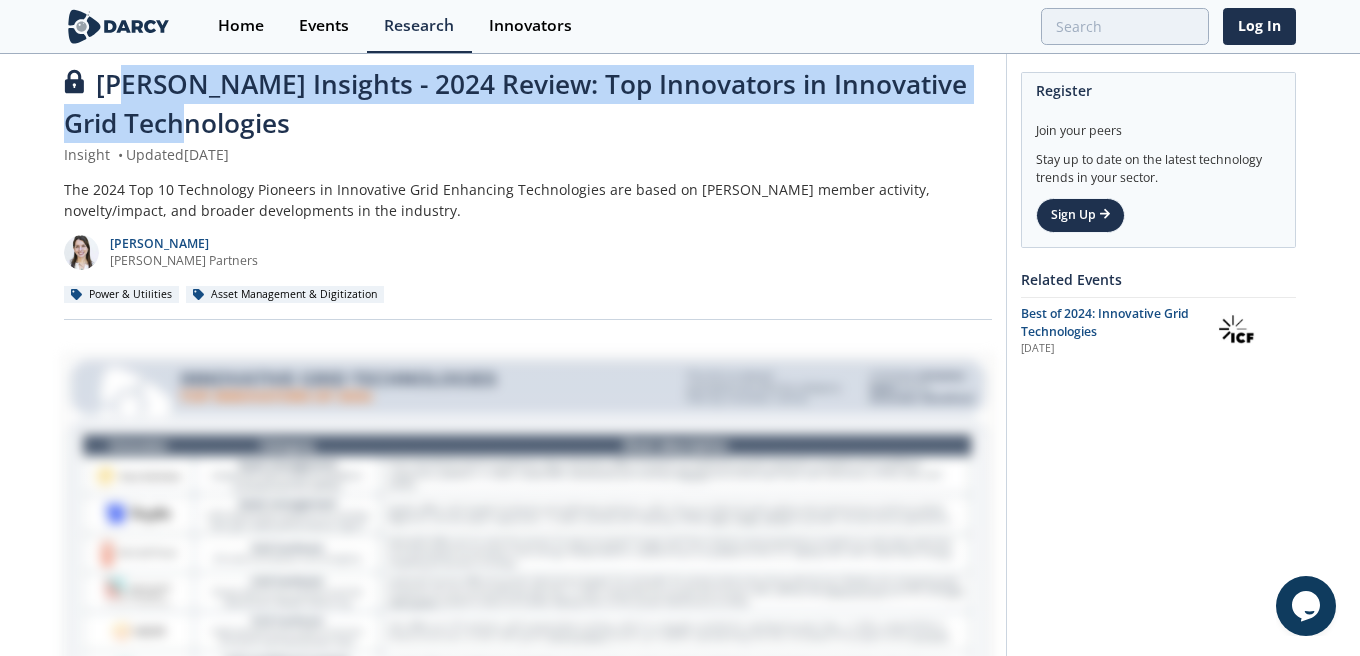 click on "[PERSON_NAME] Insights - 2024 Review: Top Innovators in Innovative Grid Technologies" at bounding box center [528, 104] 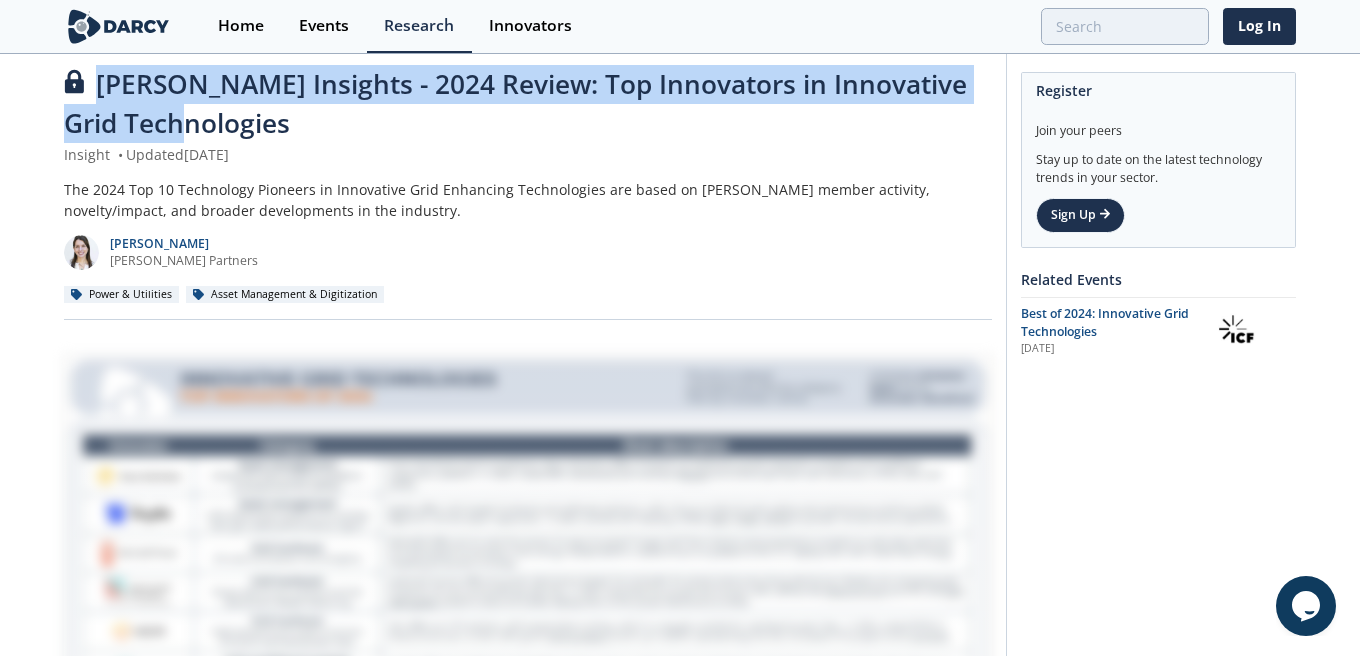 drag, startPoint x: 97, startPoint y: 83, endPoint x: 303, endPoint y: 123, distance: 209.84756 